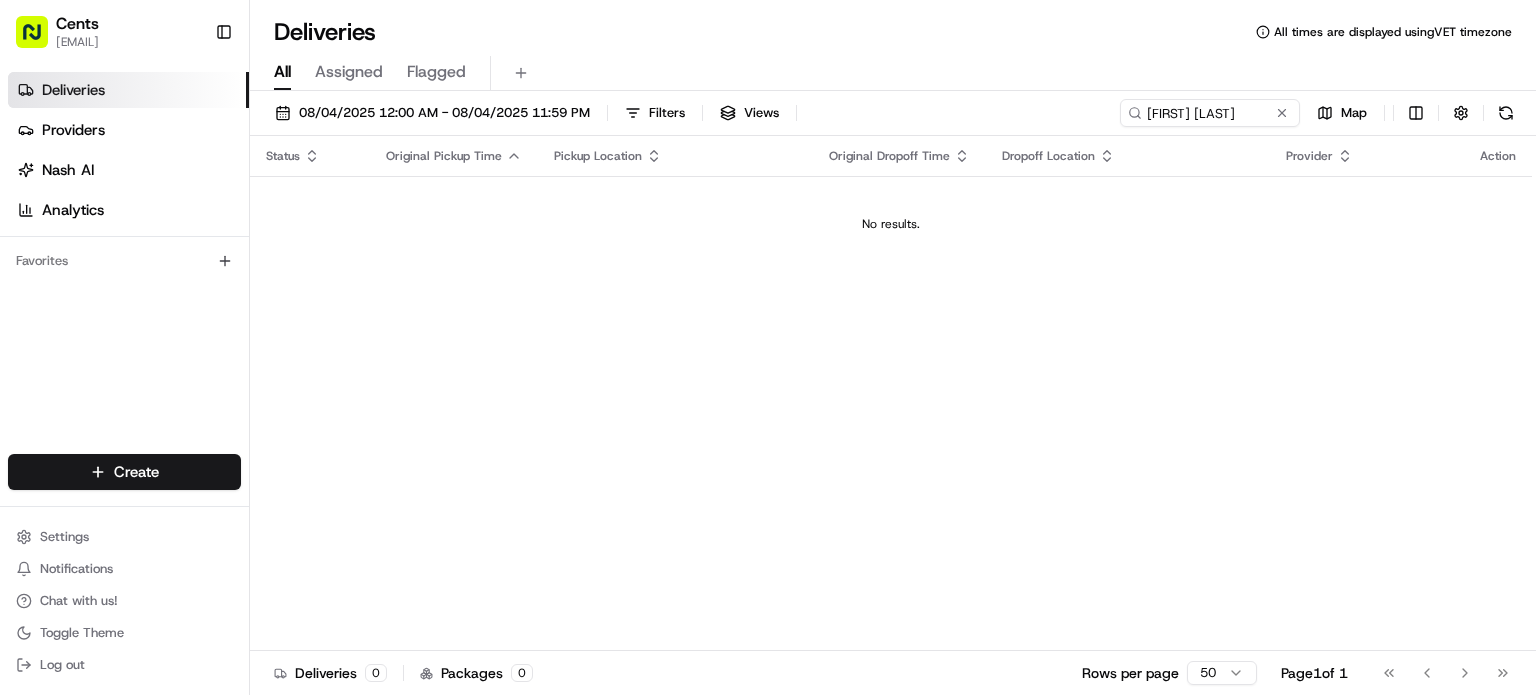 scroll, scrollTop: 0, scrollLeft: 0, axis: both 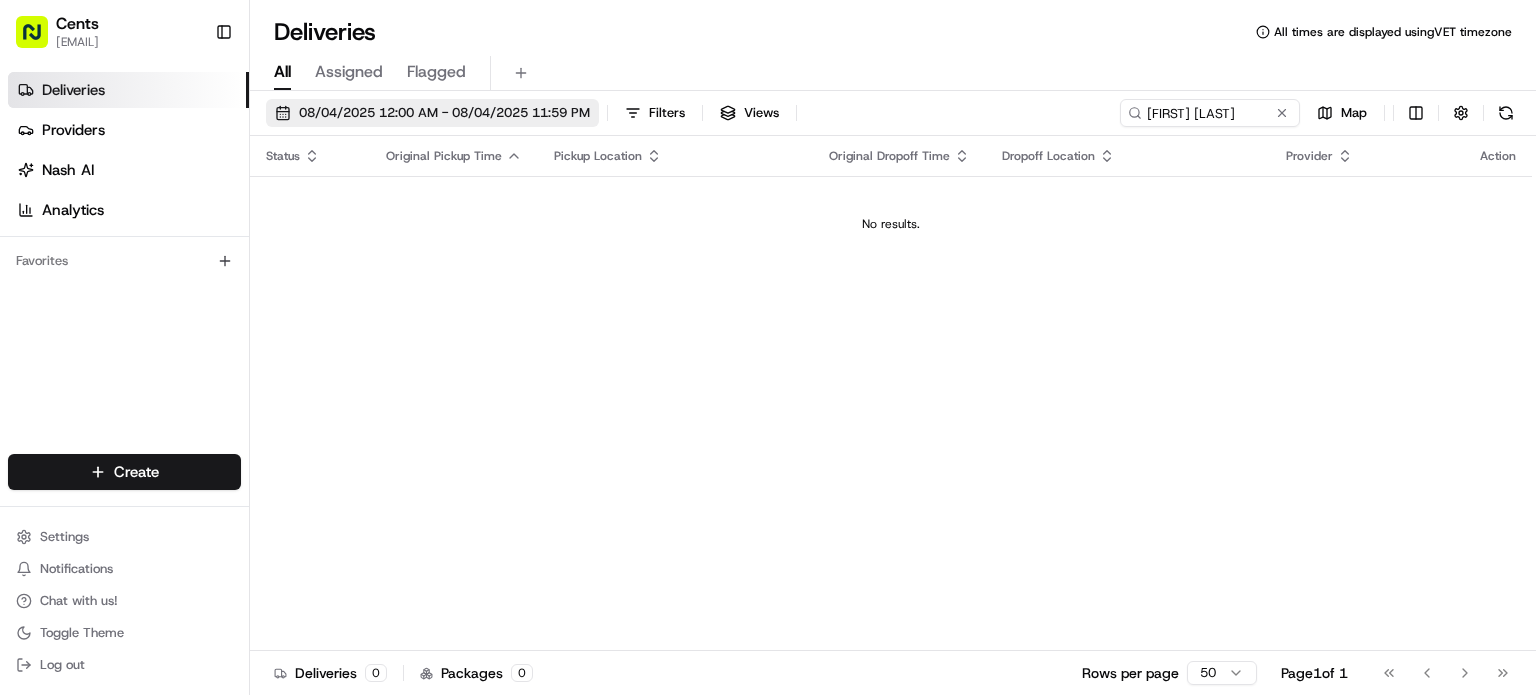 click on "08/04/2025 12:00 AM - 08/04/2025 11:59 PM" at bounding box center (444, 113) 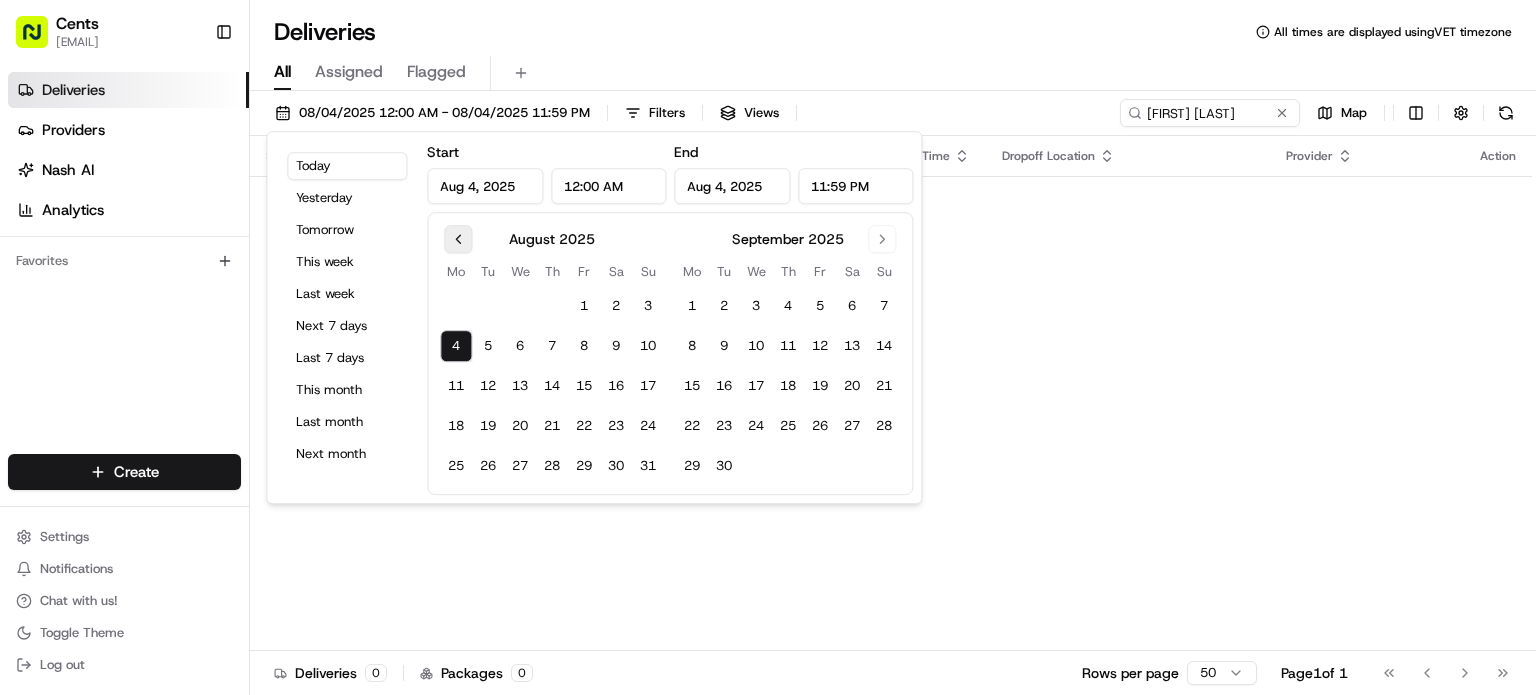 click at bounding box center [458, 239] 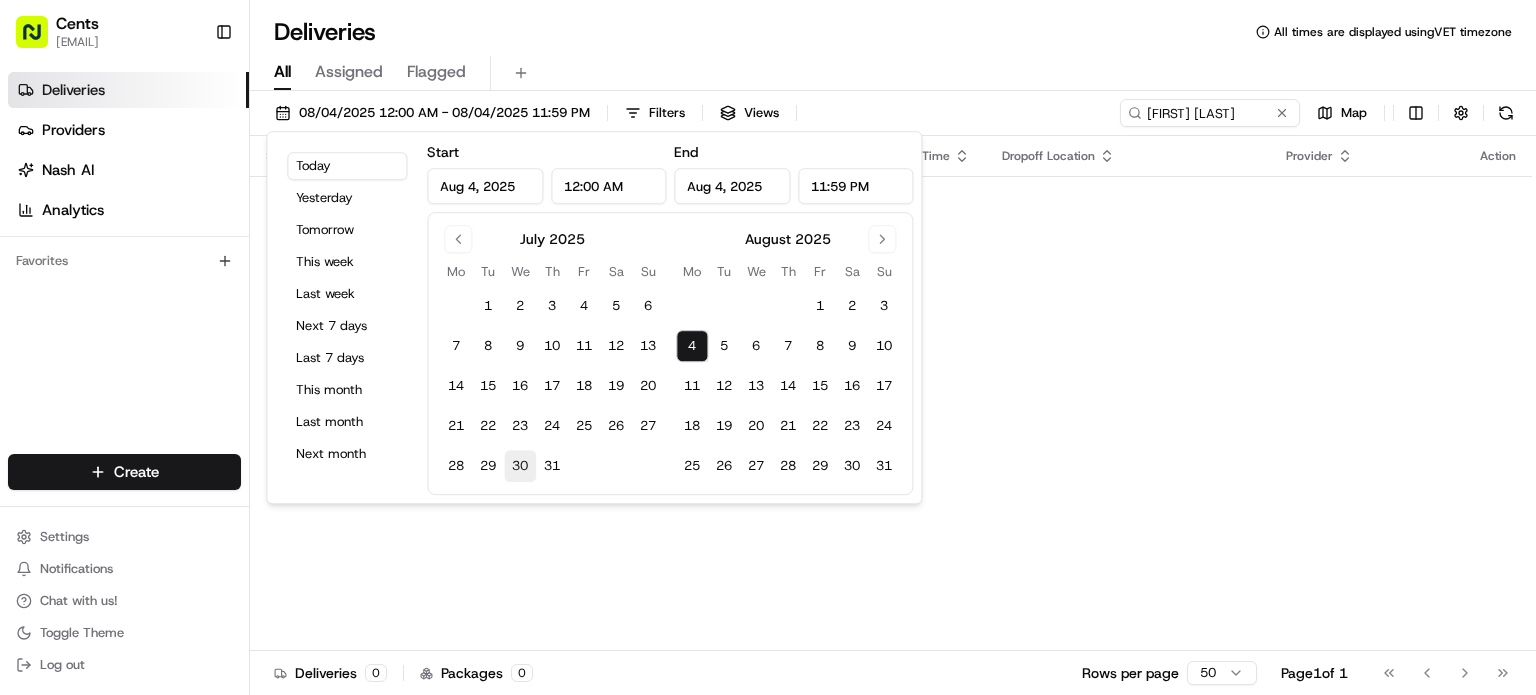 click on "30" at bounding box center (520, 466) 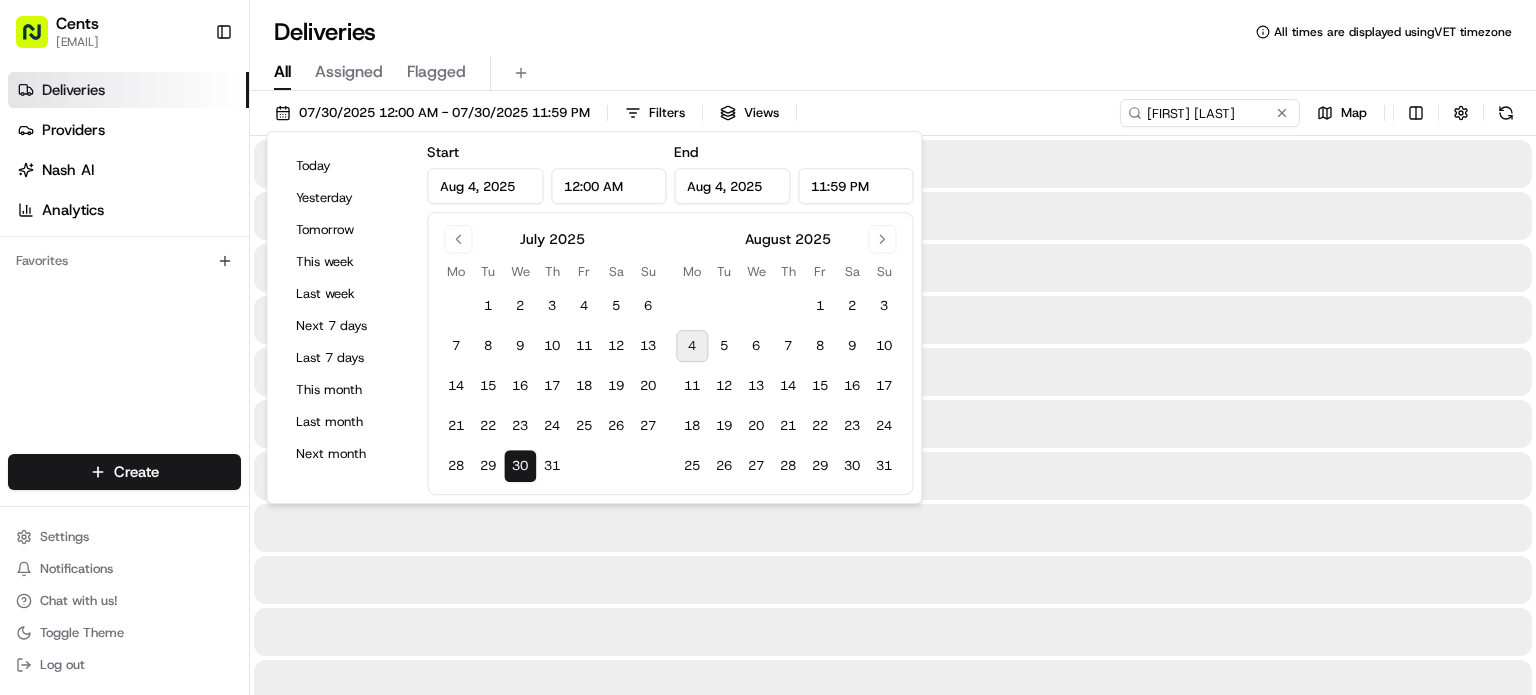 type on "Jul 30, 2025" 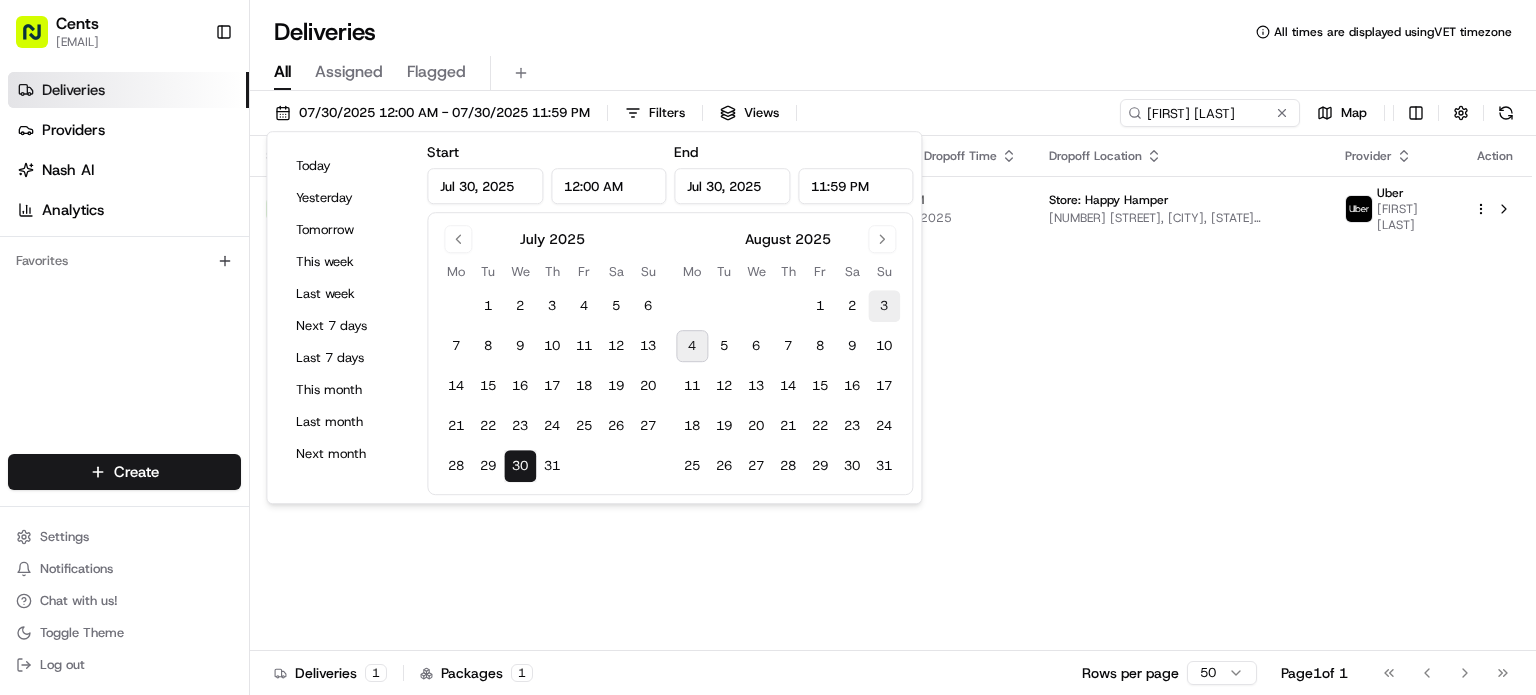 click on "3" at bounding box center (884, 306) 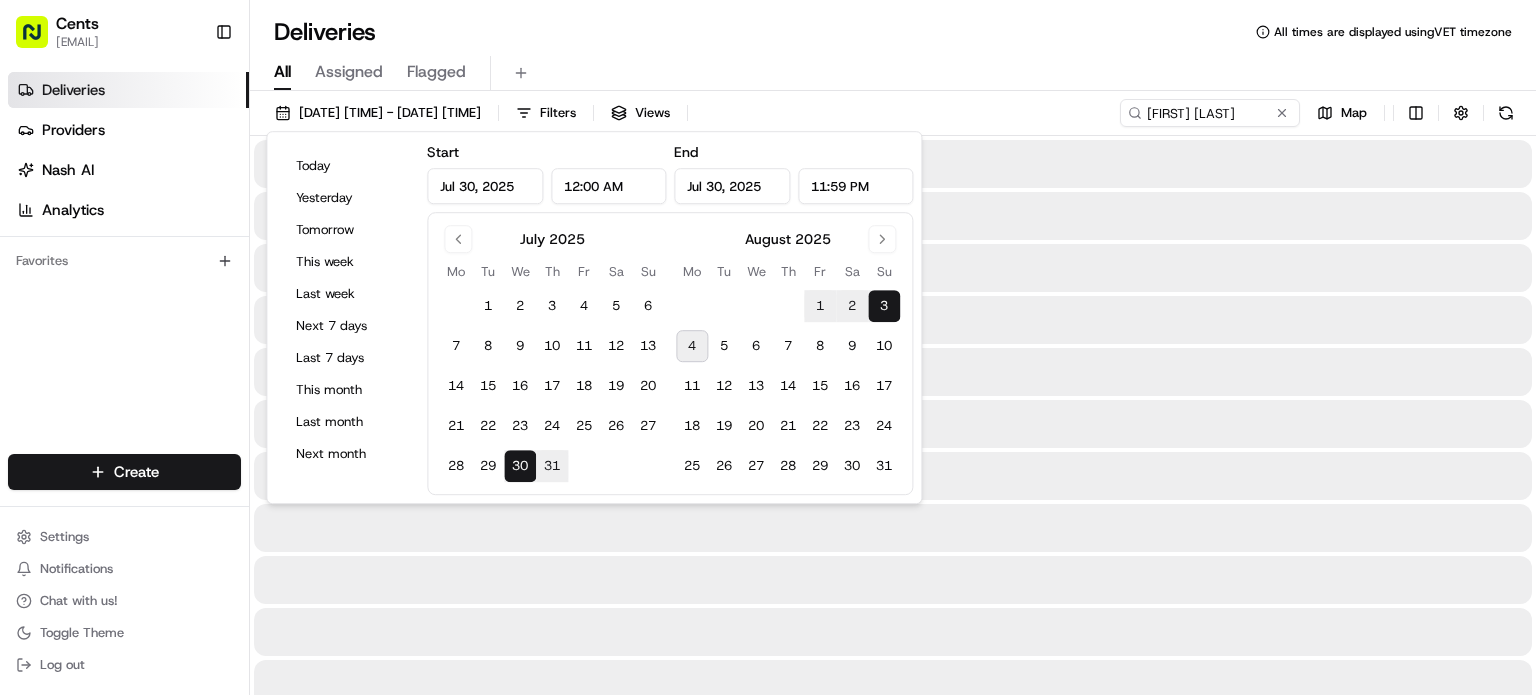 type on "Aug 3, 2025" 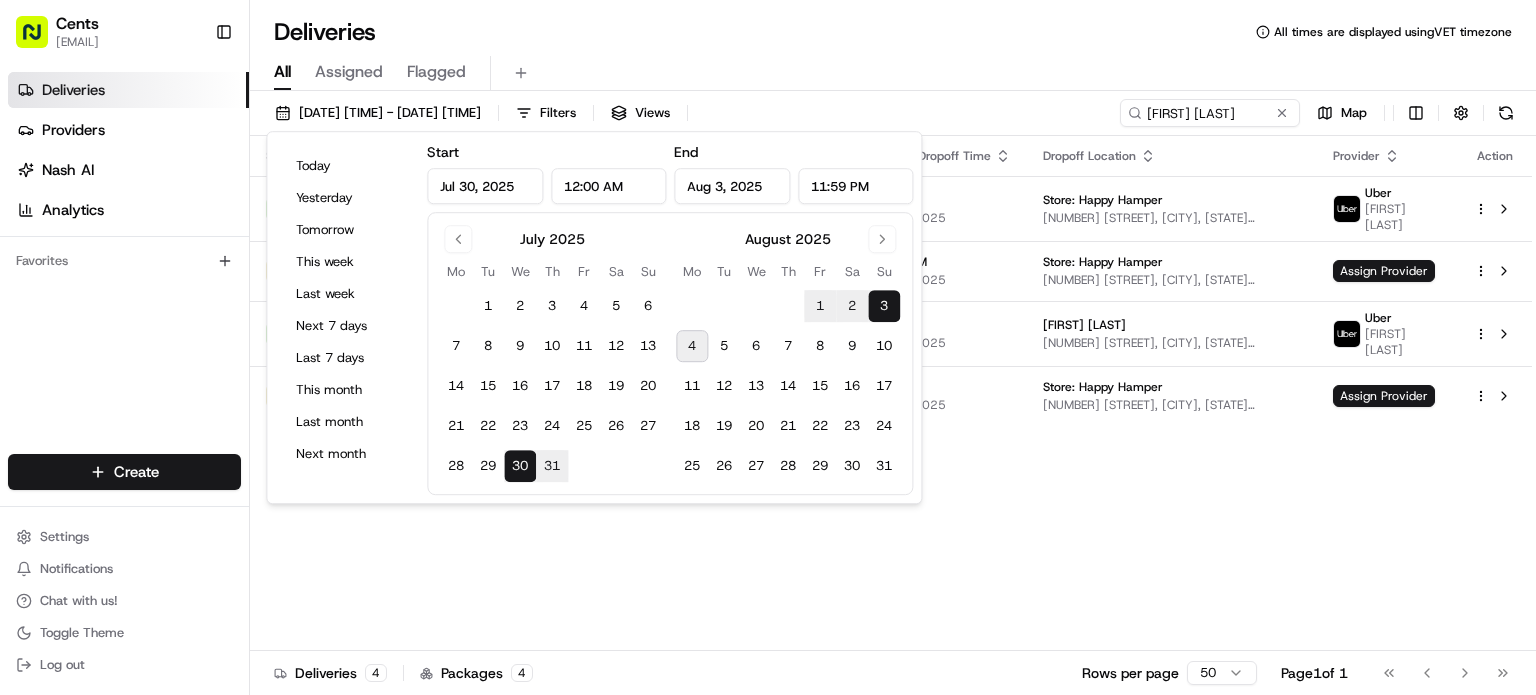 click on "All Assigned Flagged" at bounding box center (893, 73) 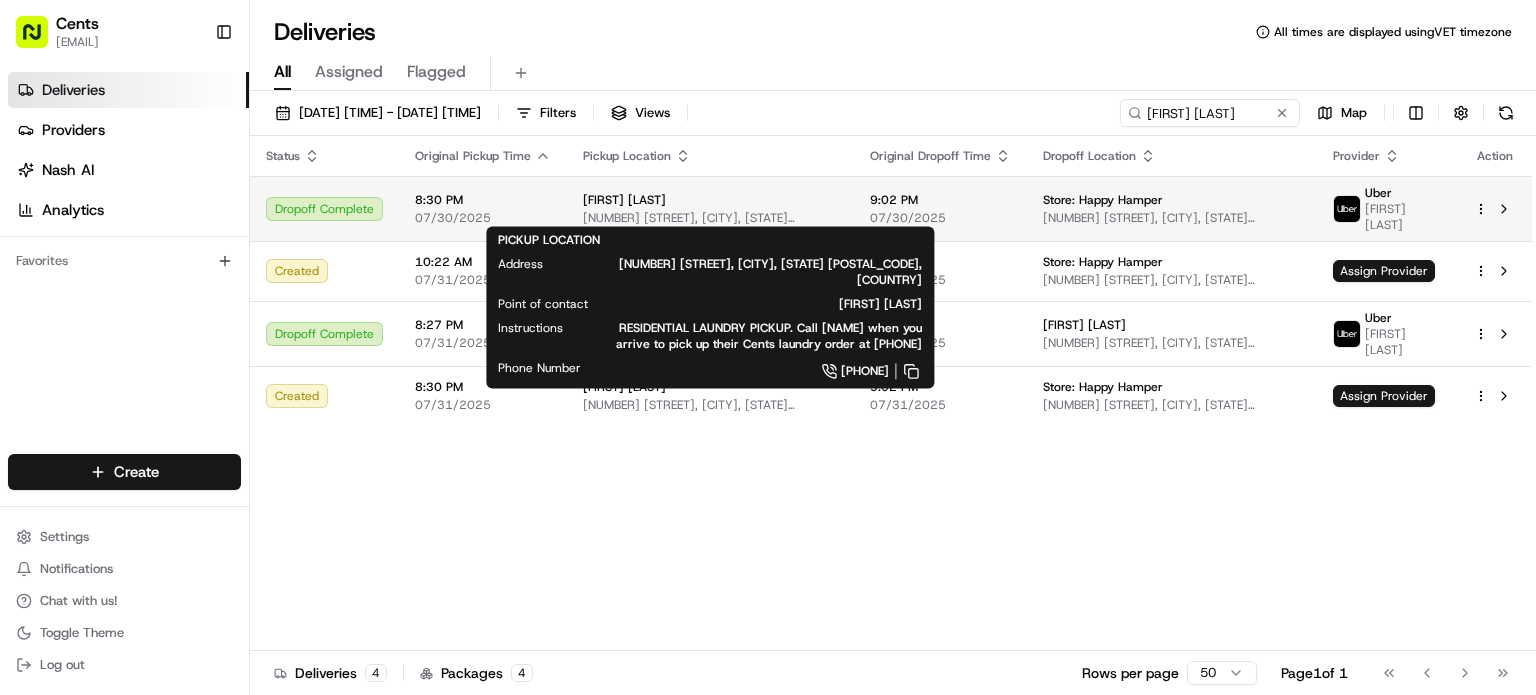 click on "[FIRST] [LAST]" at bounding box center [710, 200] 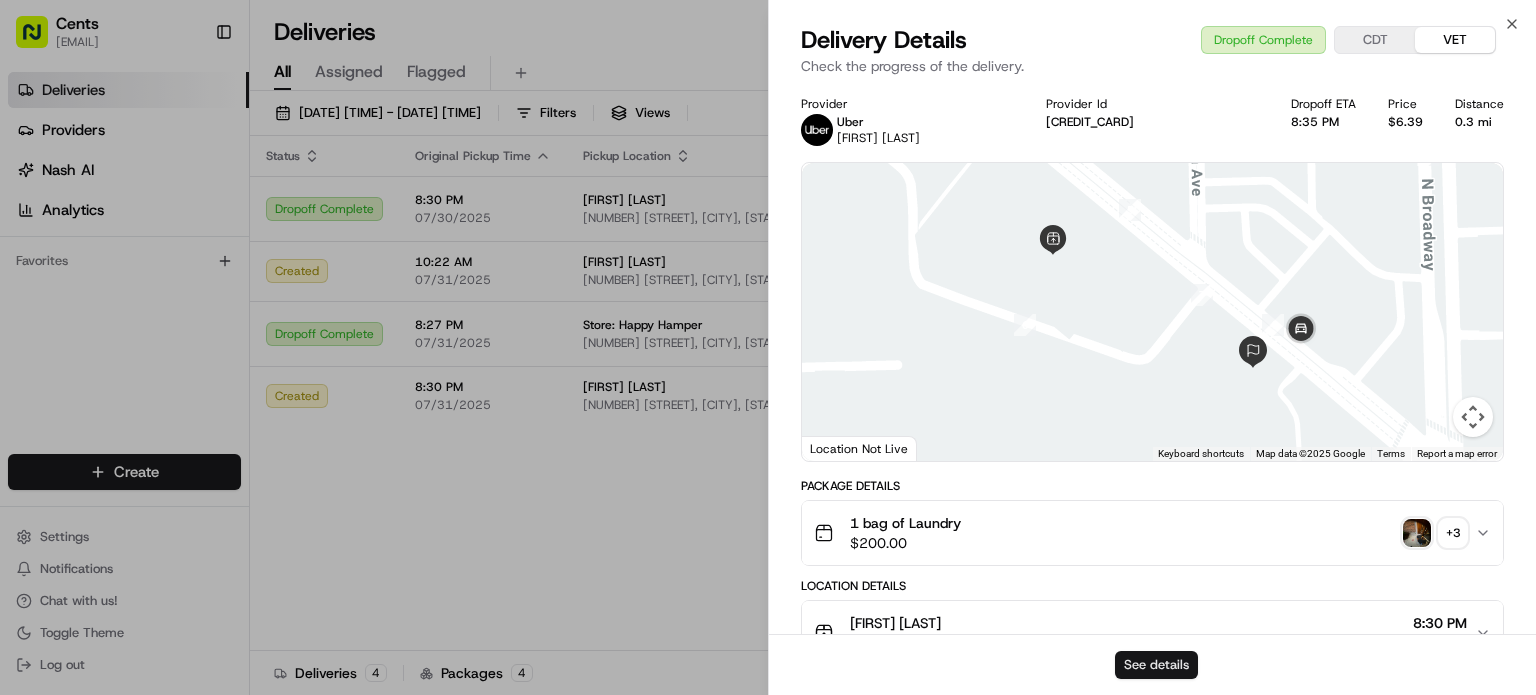 drag, startPoint x: 1136, startPoint y: 658, endPoint x: 1127, endPoint y: 663, distance: 10.29563 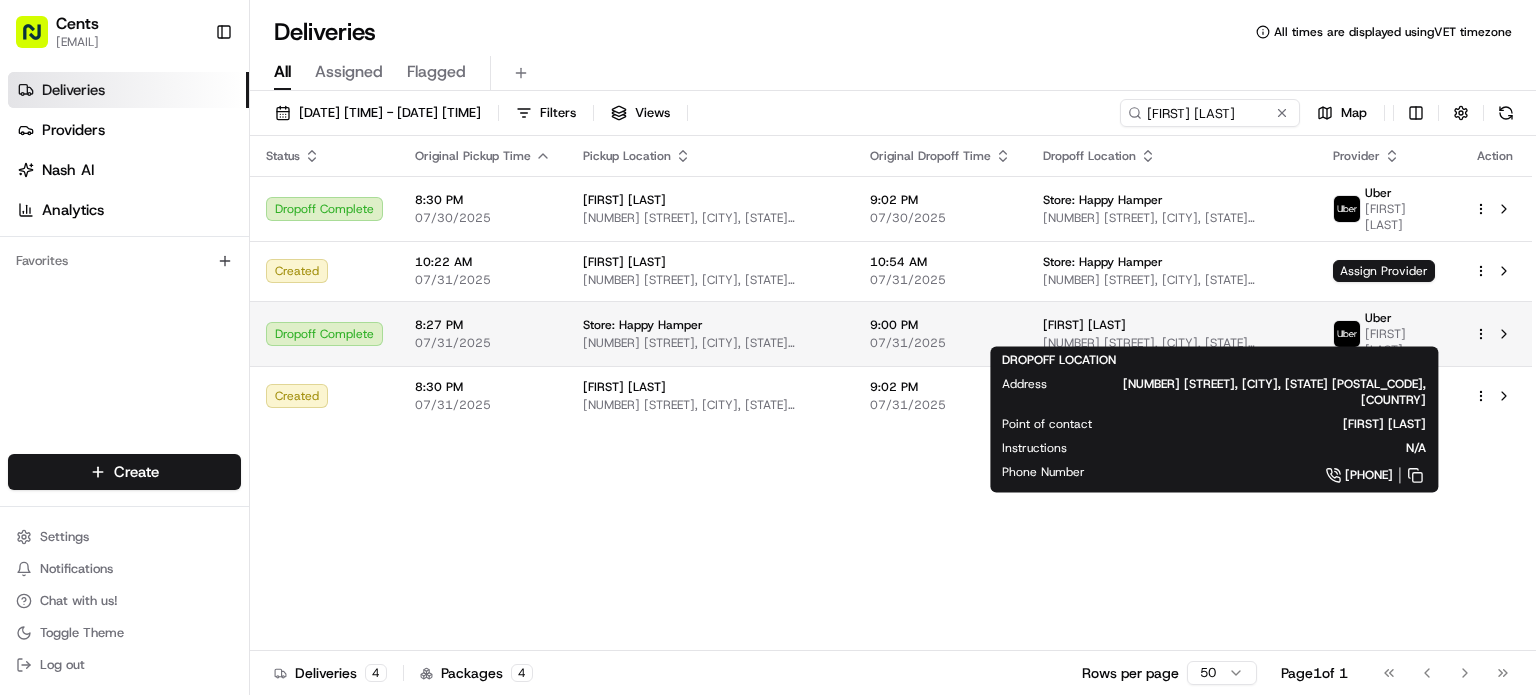 click on "[FIRST] [LAST]" at bounding box center [1171, 325] 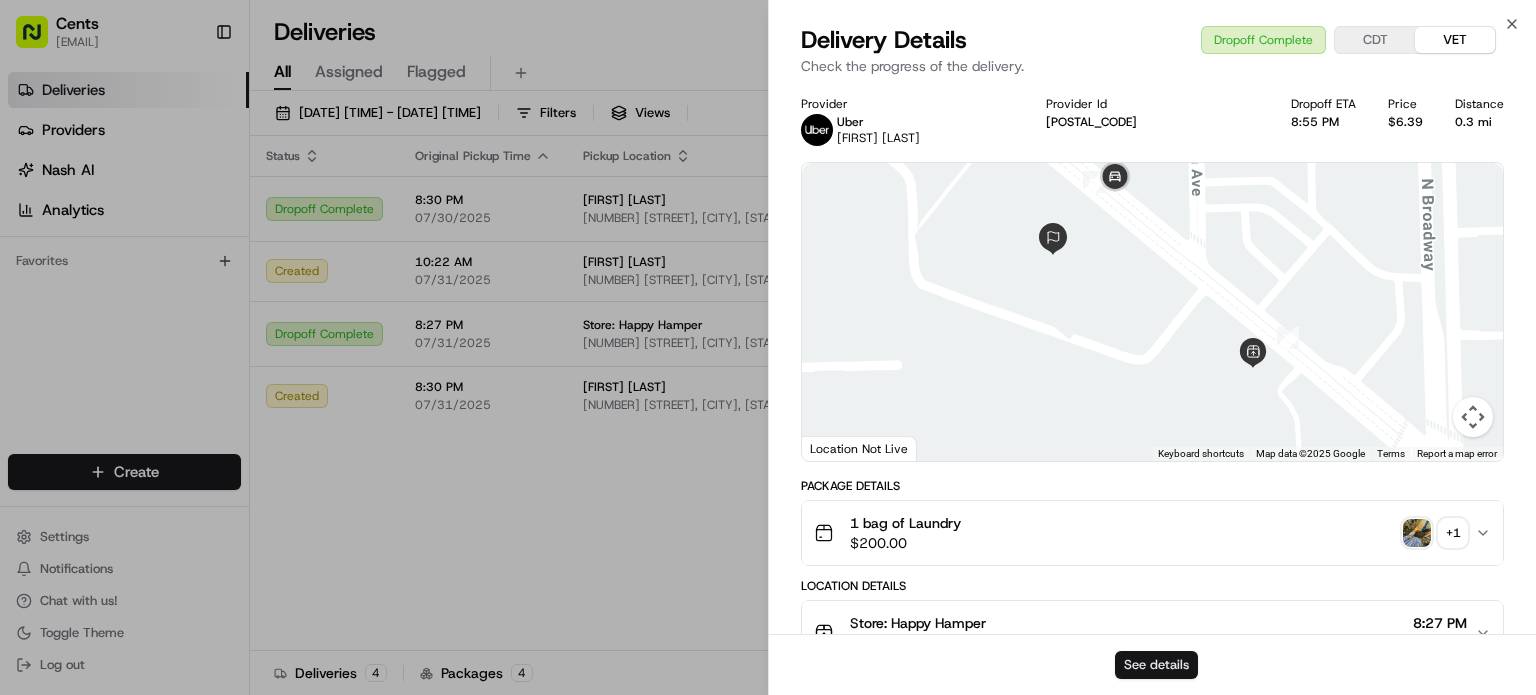 click on "See details" at bounding box center [1156, 665] 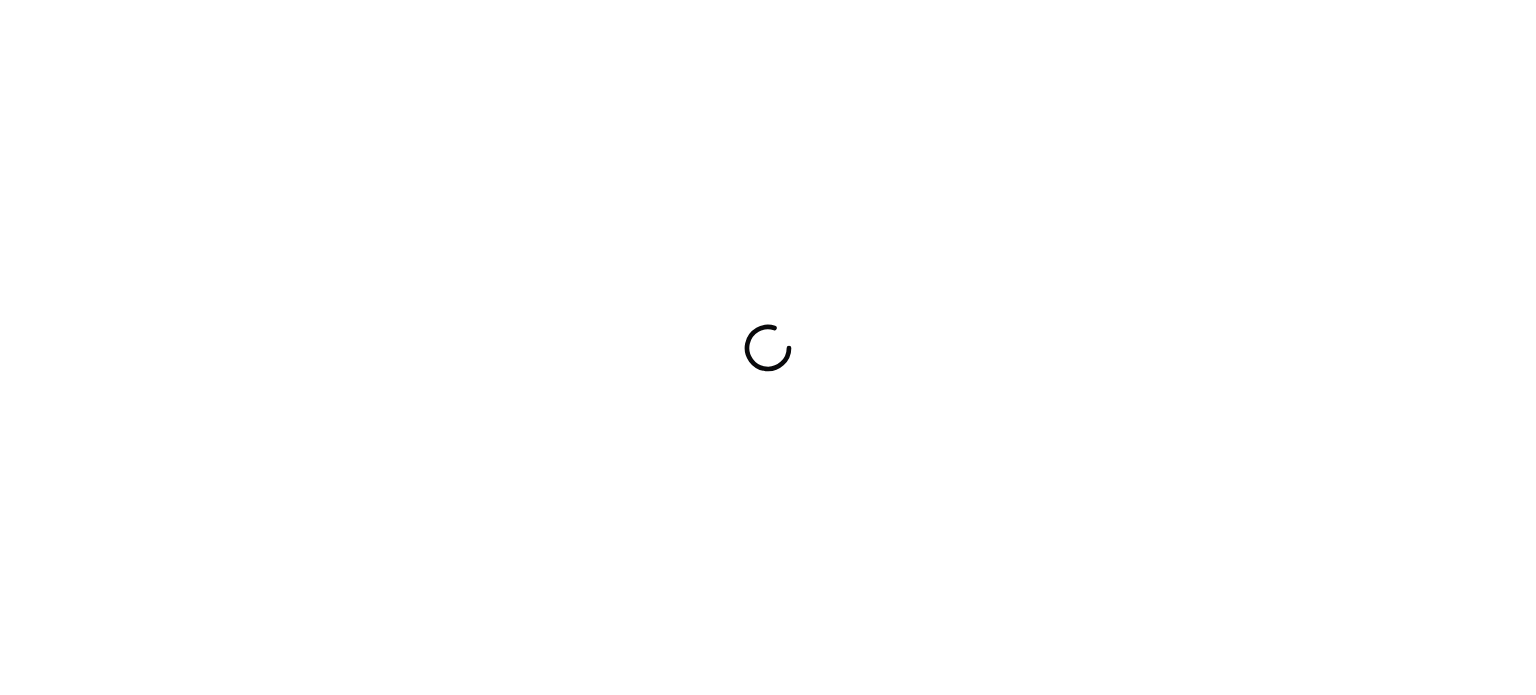scroll, scrollTop: 0, scrollLeft: 0, axis: both 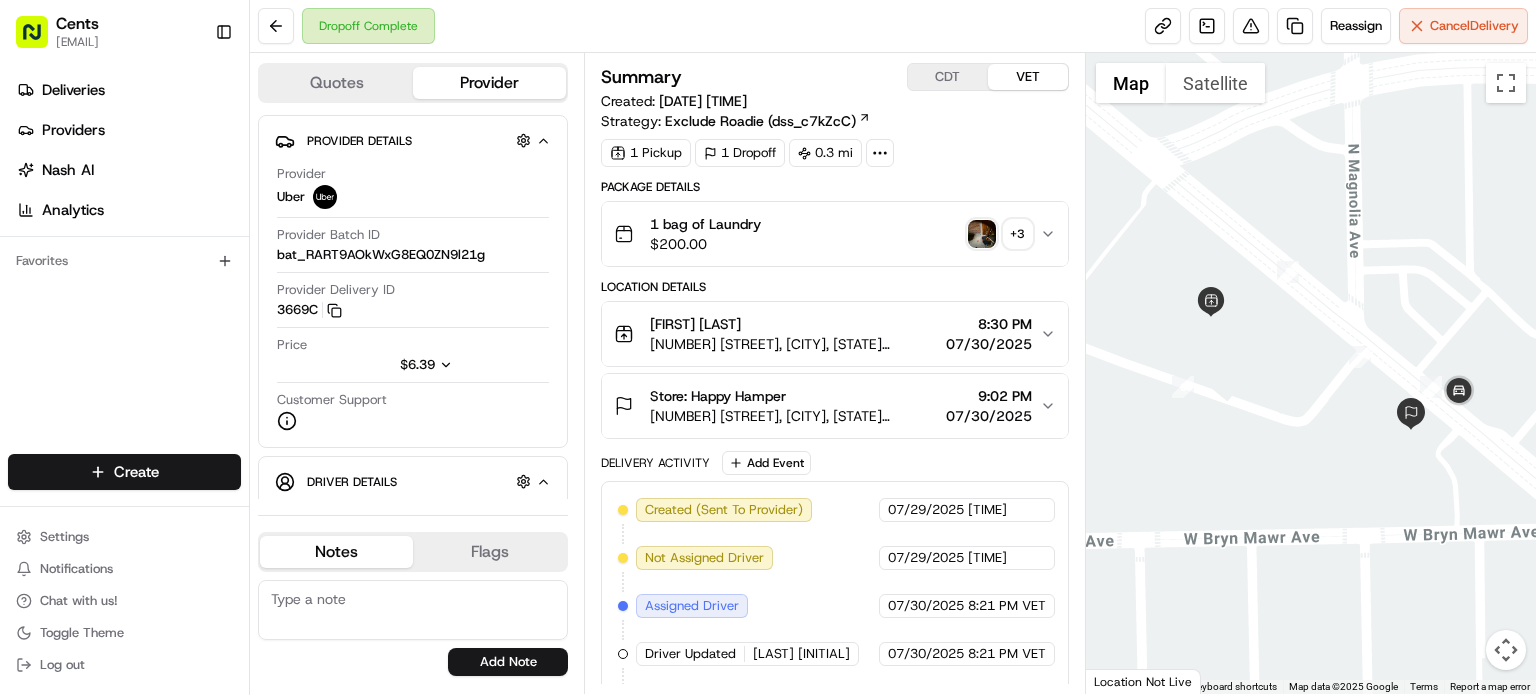 click at bounding box center [982, 234] 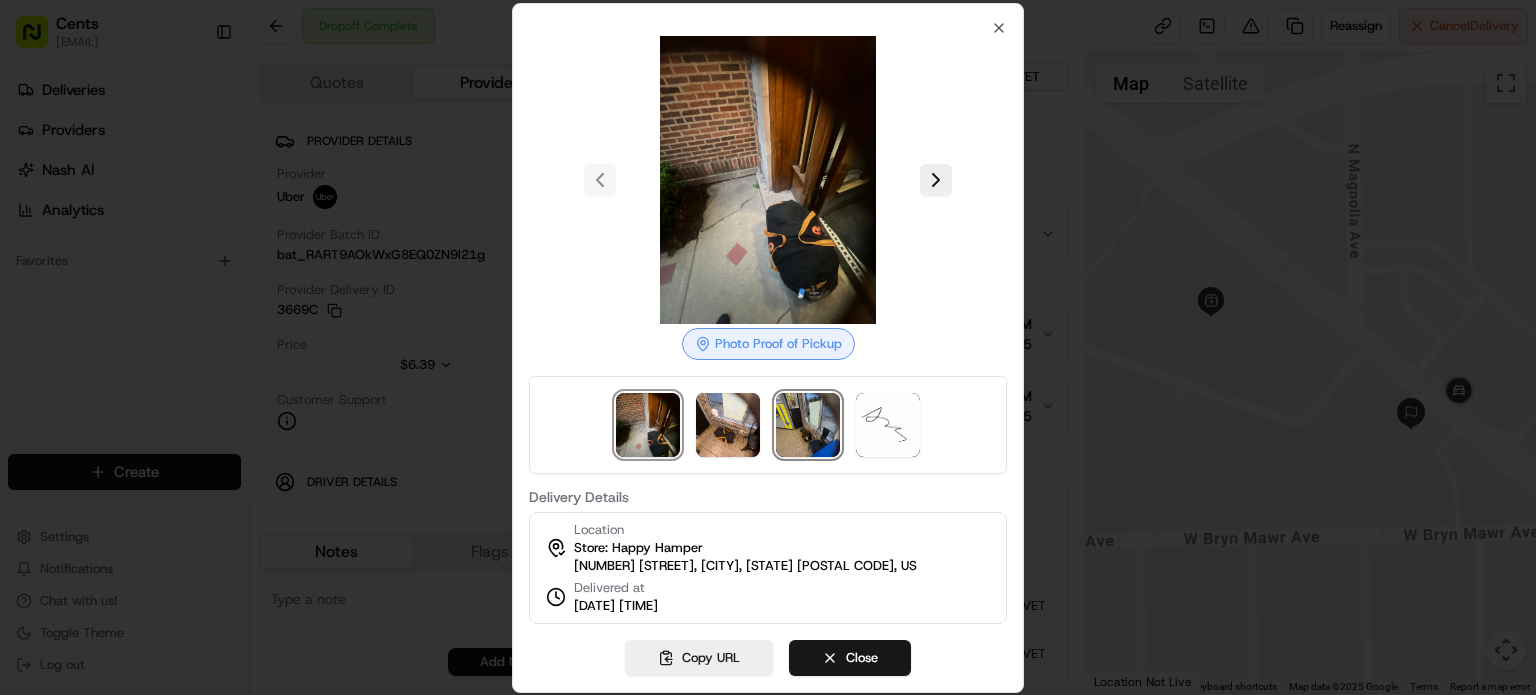 click at bounding box center [808, 425] 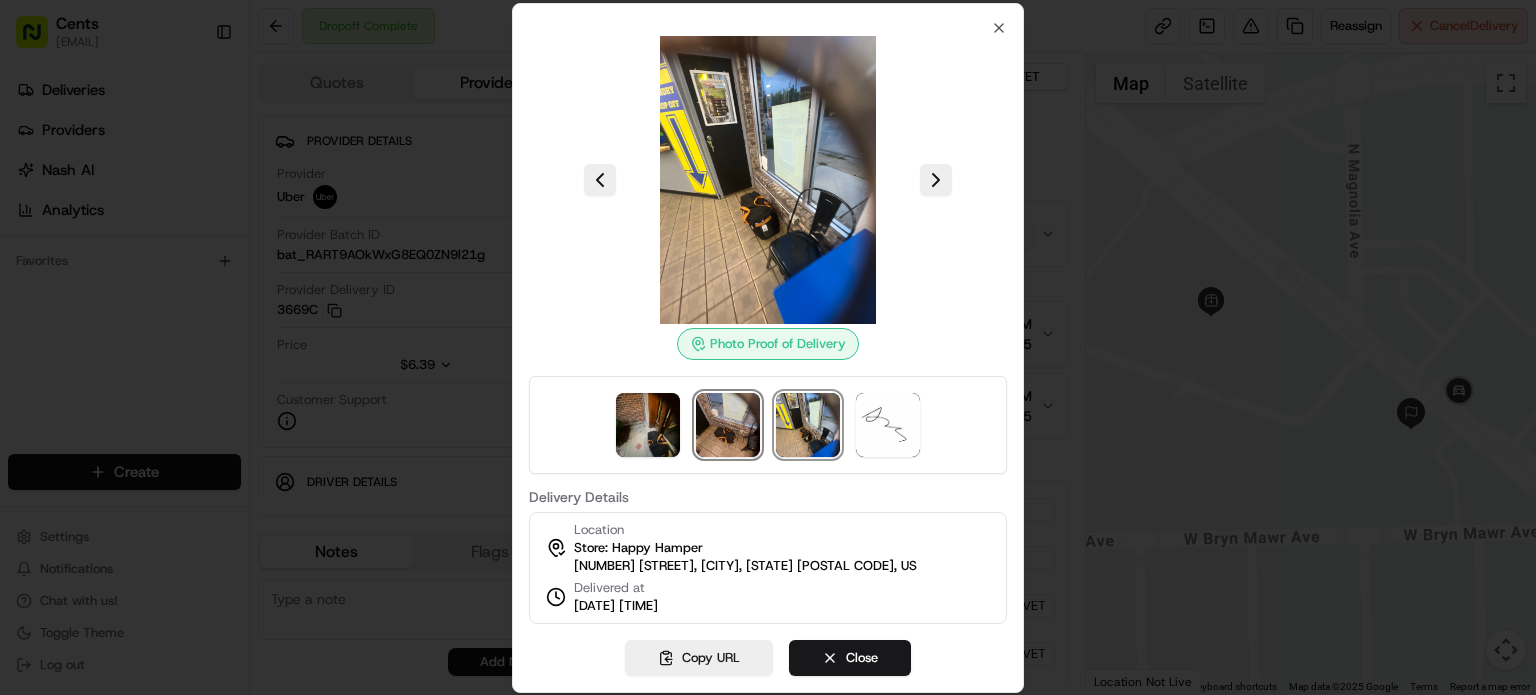 click at bounding box center (728, 425) 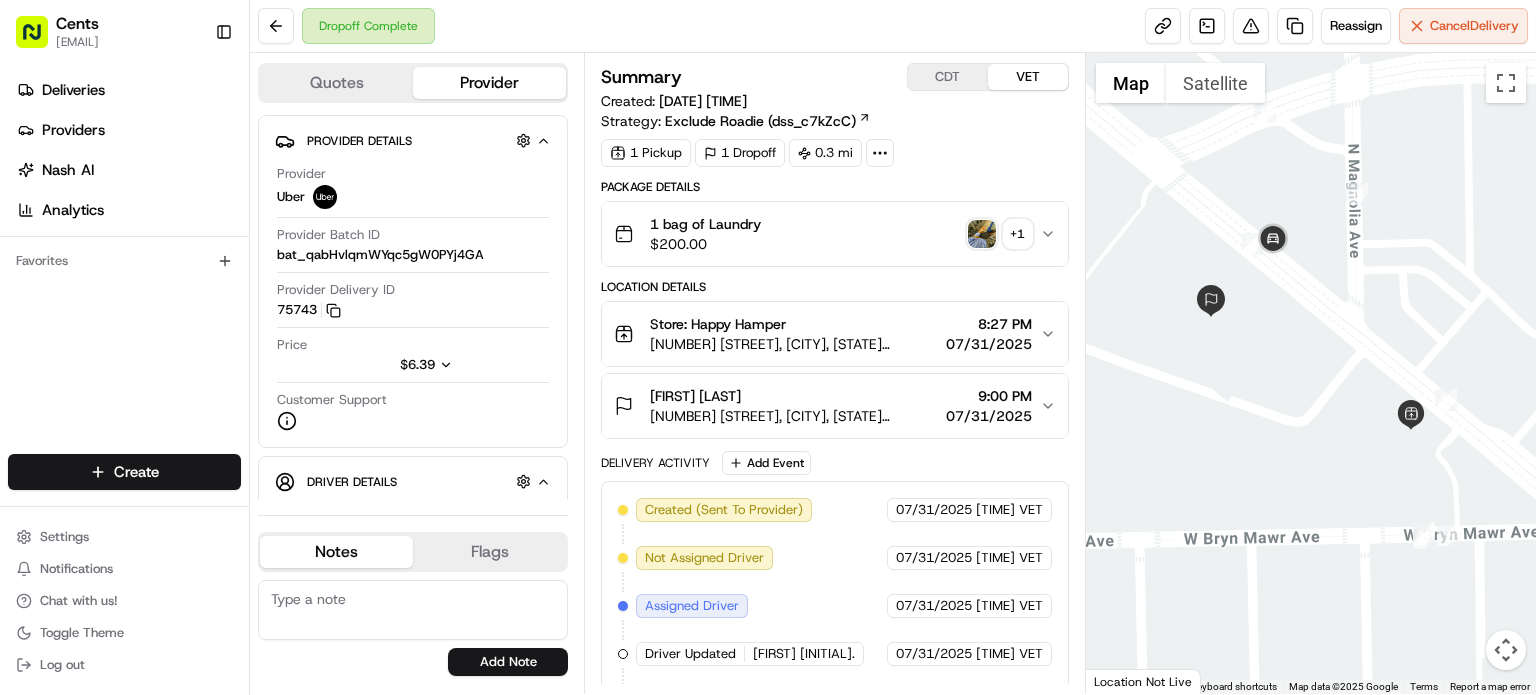 scroll, scrollTop: 0, scrollLeft: 0, axis: both 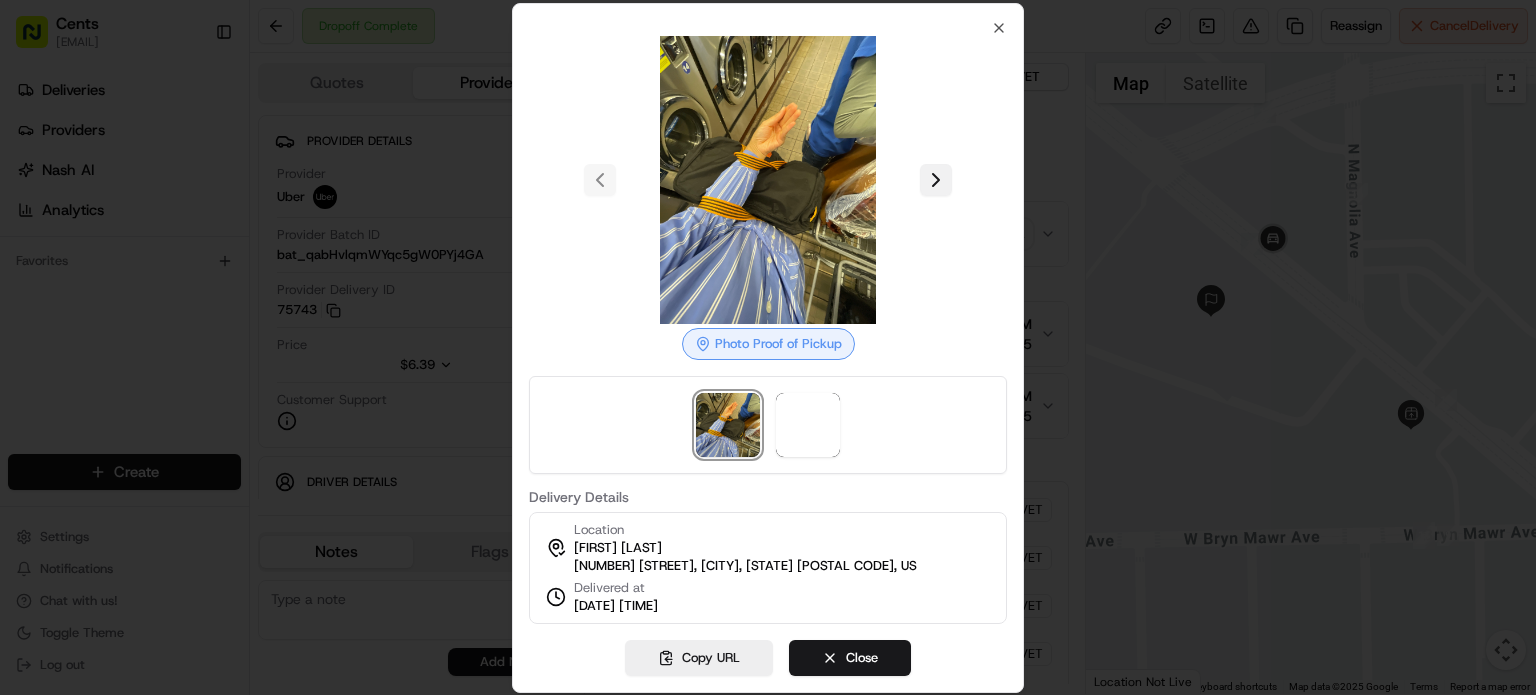 click at bounding box center (936, 180) 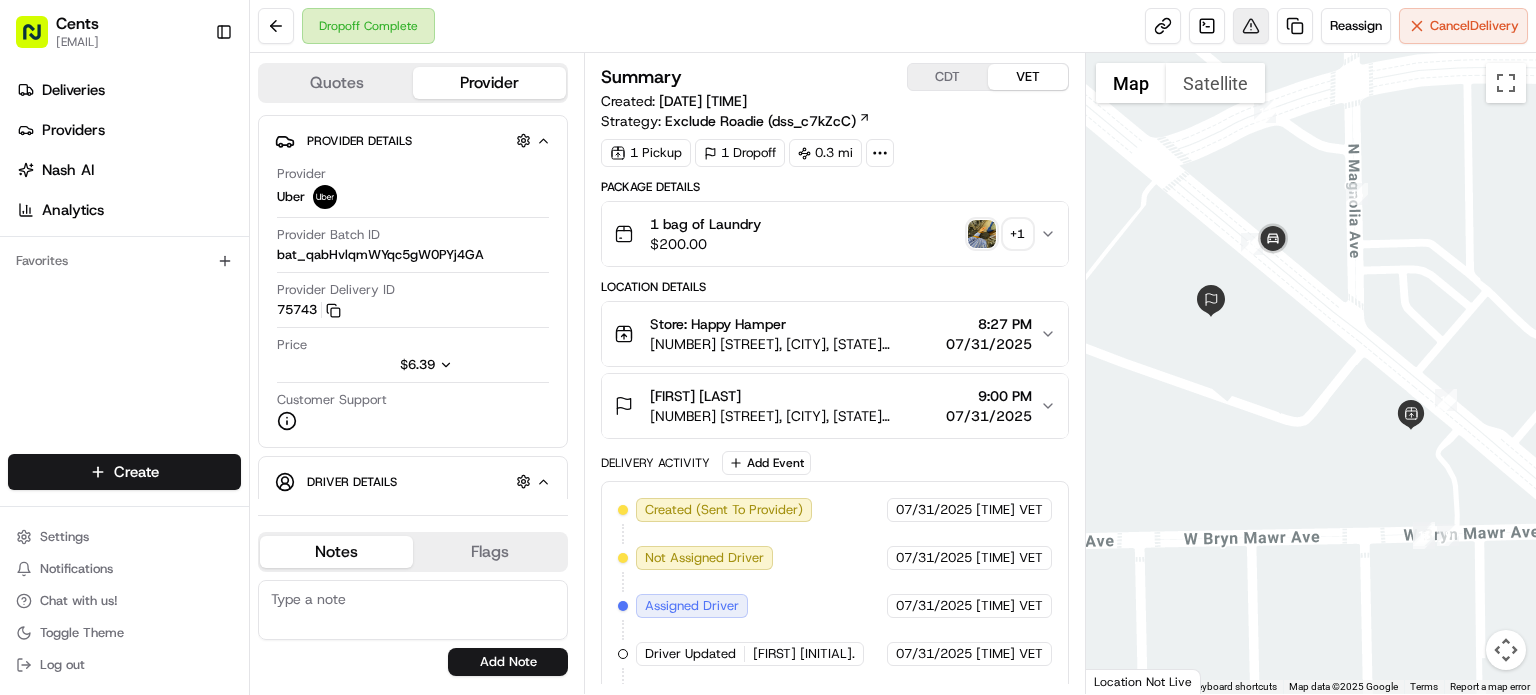 click at bounding box center (1251, 26) 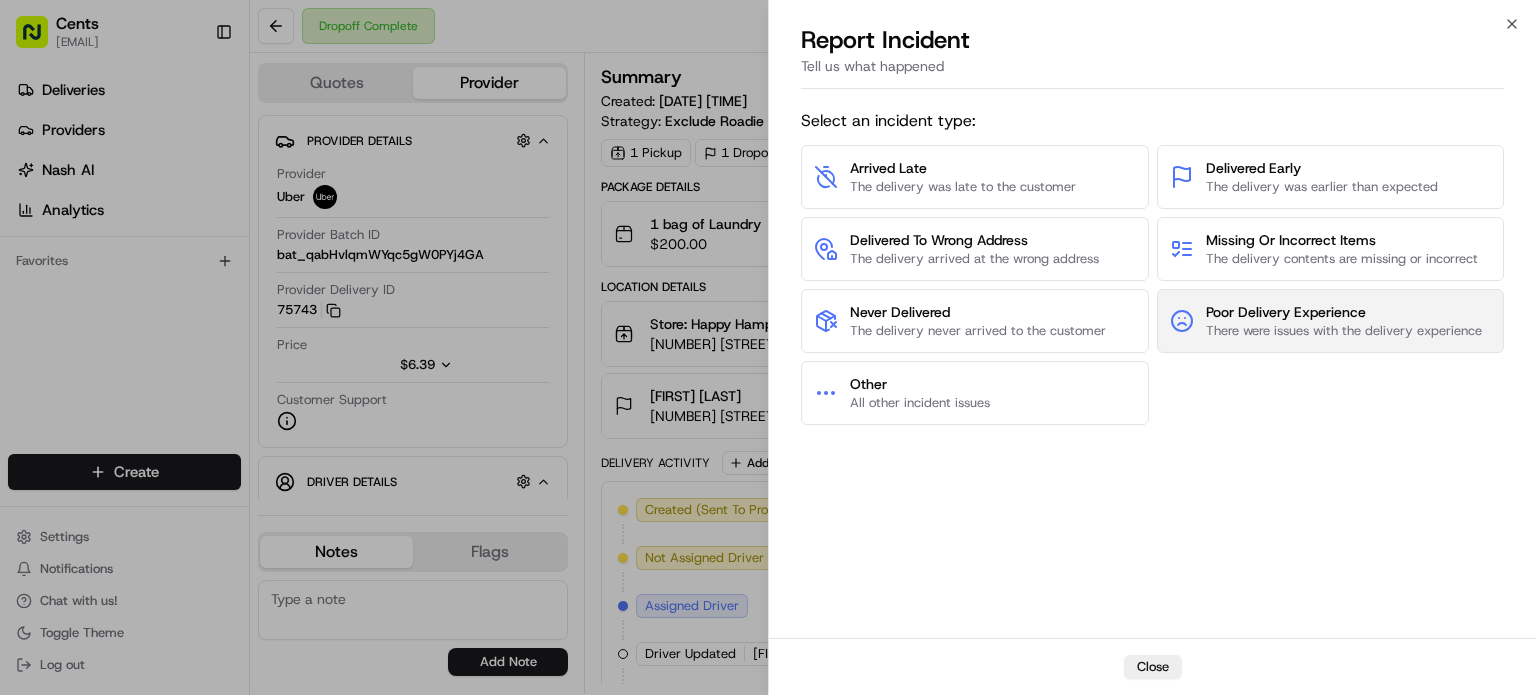 click on "Poor Delivery Experience" at bounding box center (1344, 312) 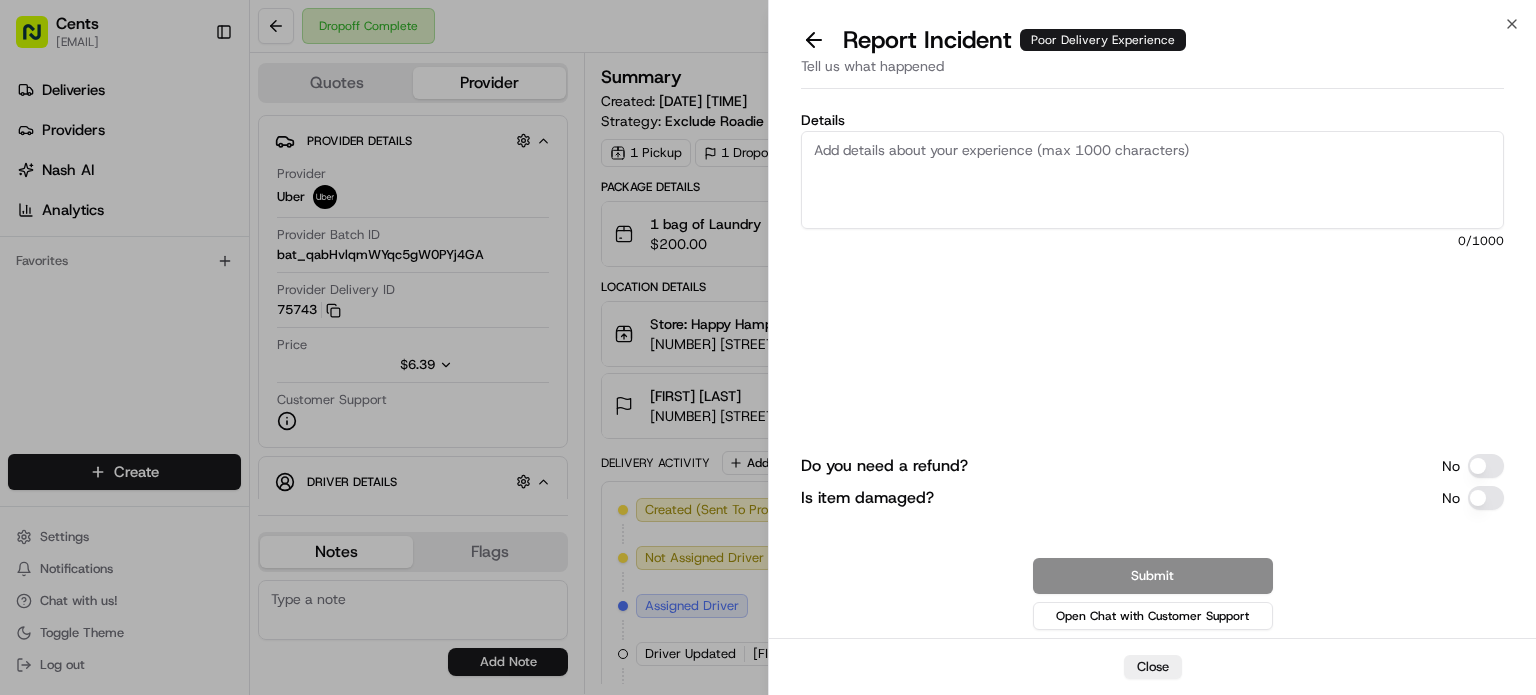 click on "Details" at bounding box center [1152, 180] 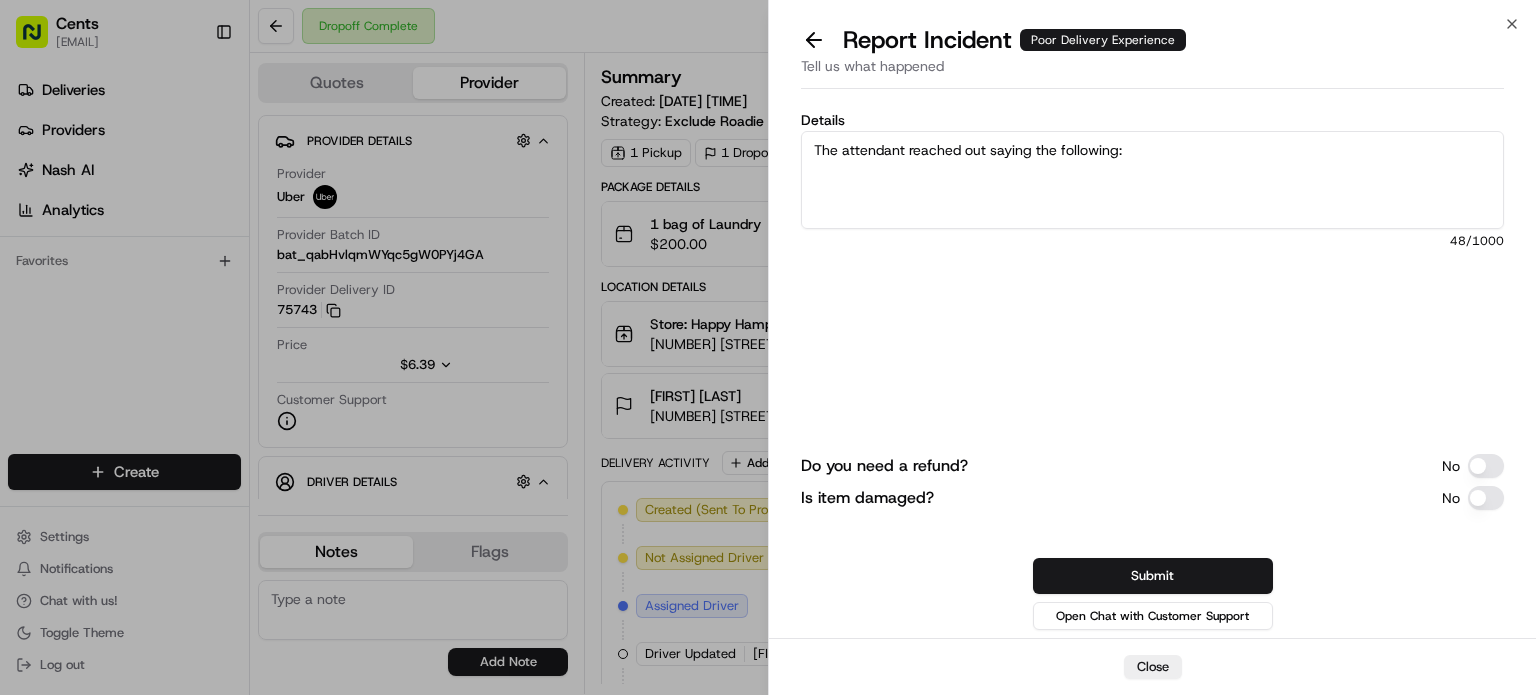 paste on "was just notified by the customer that their clothes were left outside, feet from the public sidewalk by the Uber driver. The gate in the picture does not lock. The driver didn't even try to deliver the order." 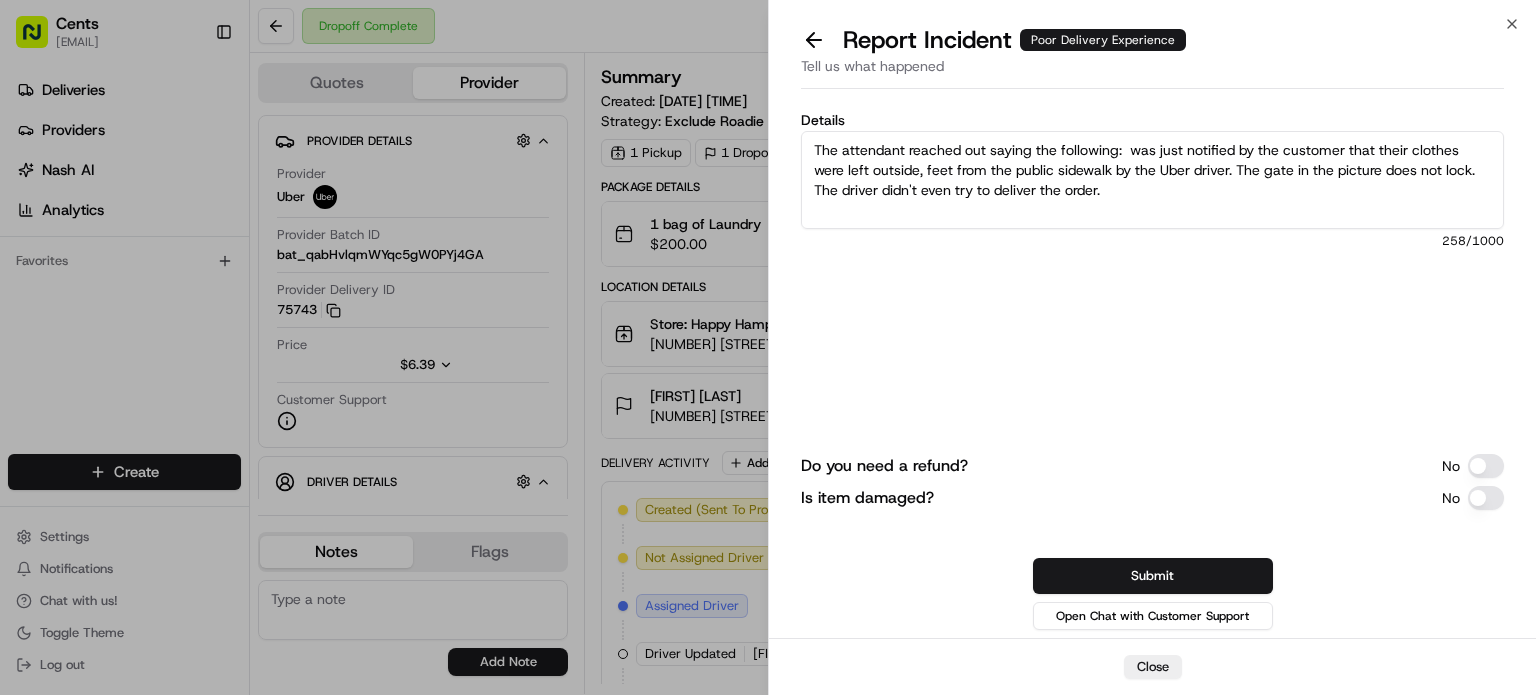 click on "The attendant reached out saying the following:  was just notified by the customer that their clothes were left outside, feet from the public sidewalk by the Uber driver. The gate in the picture does not lock. The driver didn't even try to deliver the order." at bounding box center (1152, 180) 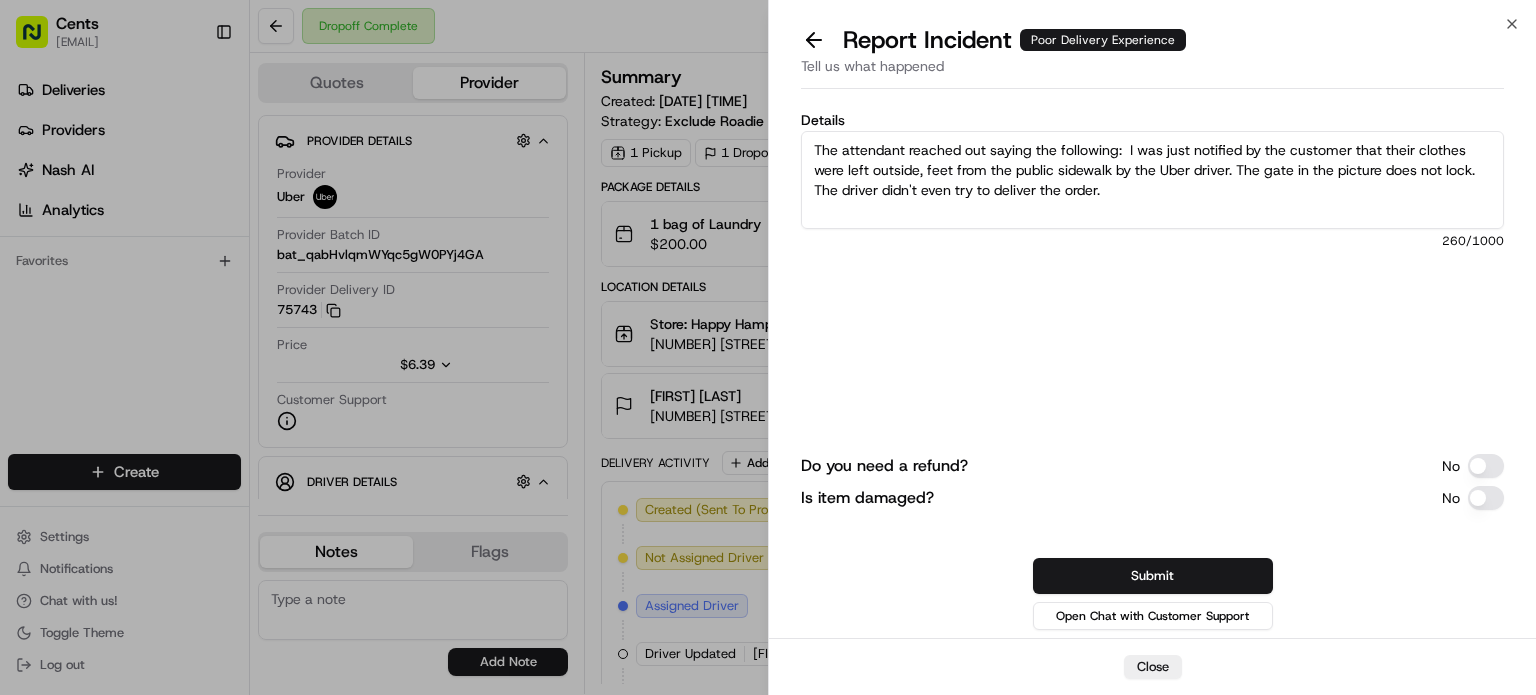 click on "The attendant reached out saying the following:  I was just notified by the customer that their clothes were left outside, feet from the public sidewalk by the Uber driver. The gate in the picture does not lock. The driver didn't even try to deliver the order." at bounding box center [1152, 180] 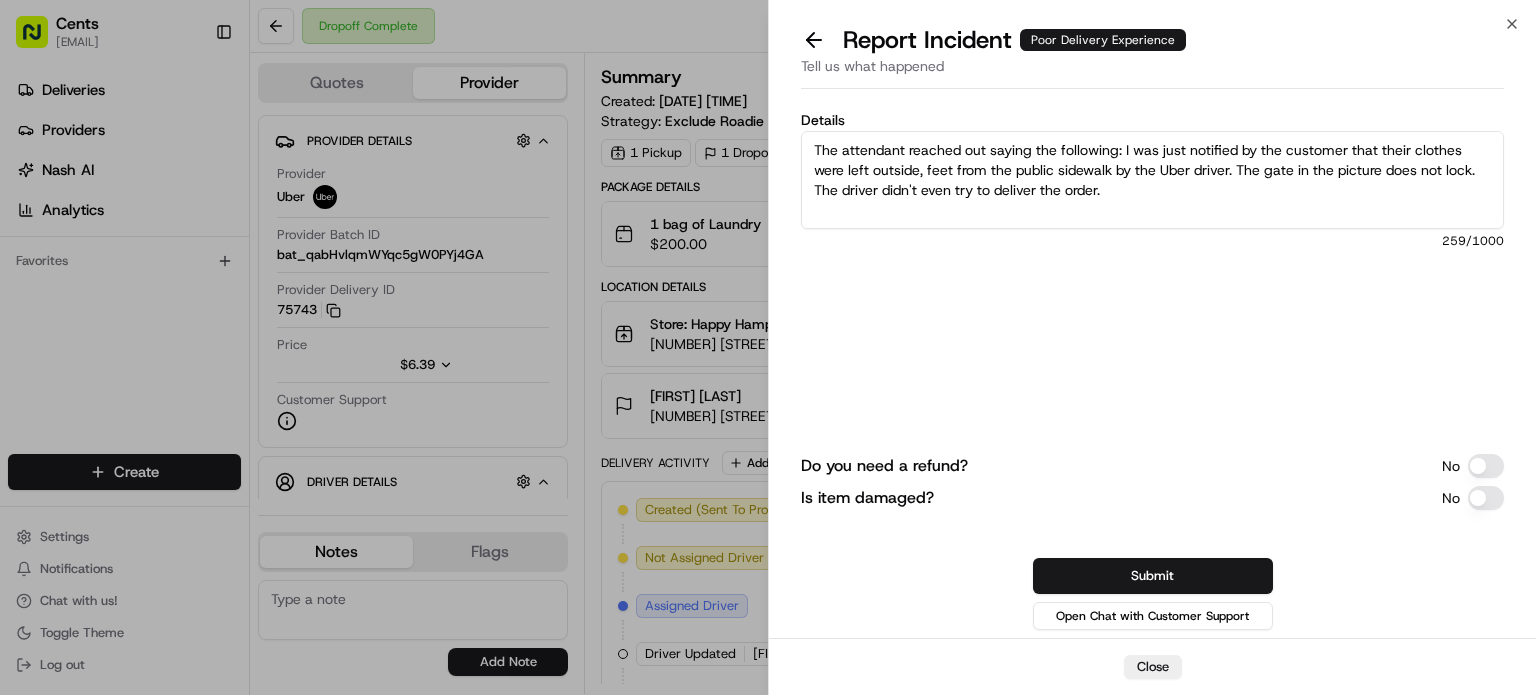 click on "The attendant reached out saying the following: I was just notified by the customer that their clothes were left outside, feet from the public sidewalk by the Uber driver. The gate in the picture does not lock. The driver didn't even try to deliver the order." at bounding box center [1152, 180] 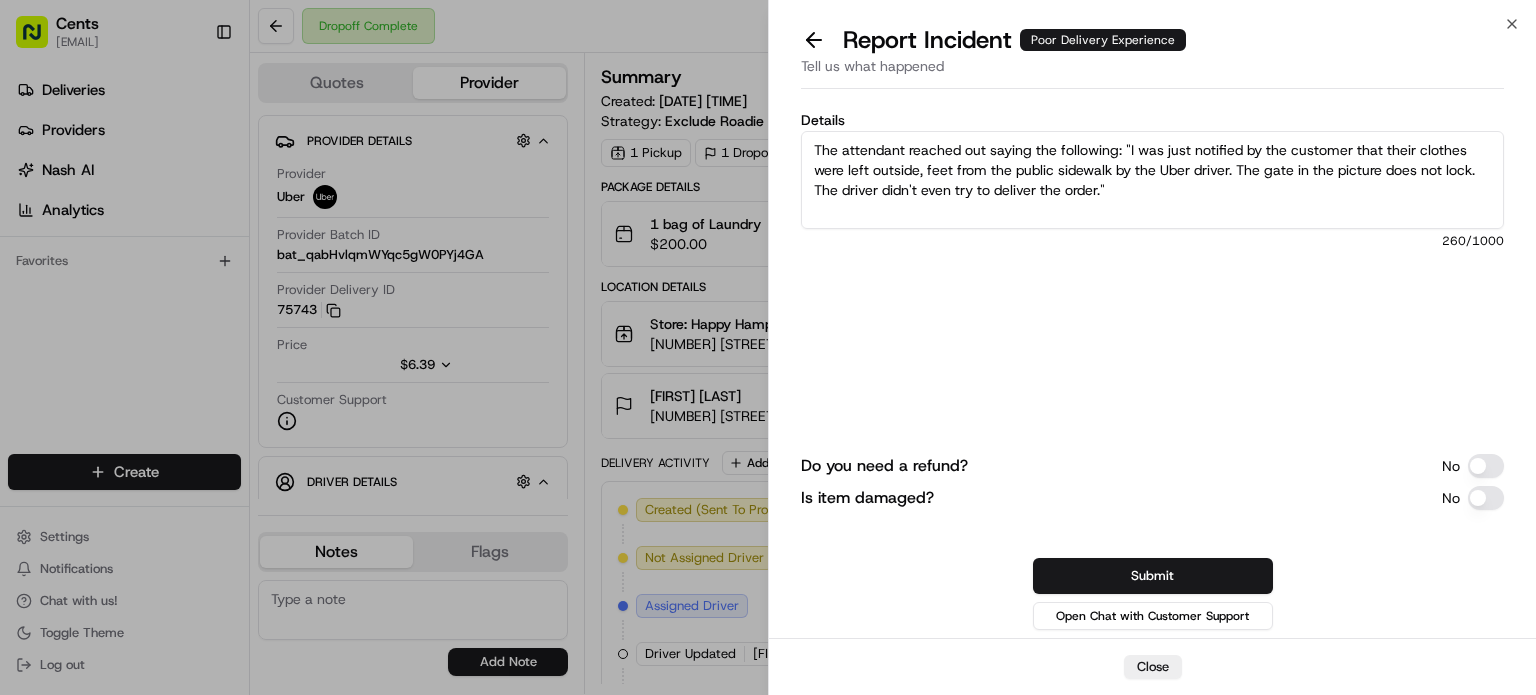click on "The attendant reached out saying the following: "I was just notified by the customer that their clothes were left outside, feet from the public sidewalk by the Uber driver. The gate in the picture does not lock. The driver didn't even try to deliver the order."" at bounding box center (1152, 180) 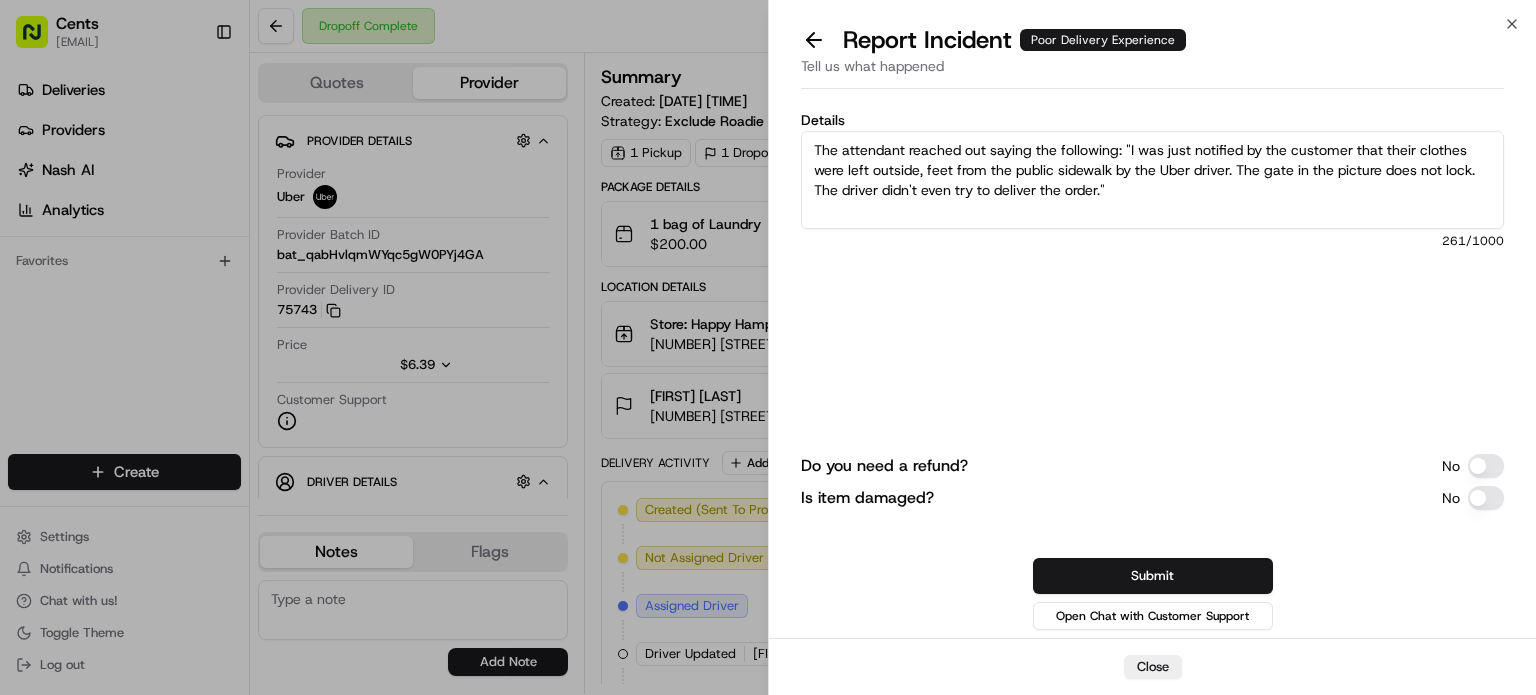 type on "The attendant reached out saying the following: "I was just notified by the customer that their clothes were left outside, feet from the public sidewalk by the Uber driver. The gate in the picture does not lock. The driver didn't even try to deliver the order."" 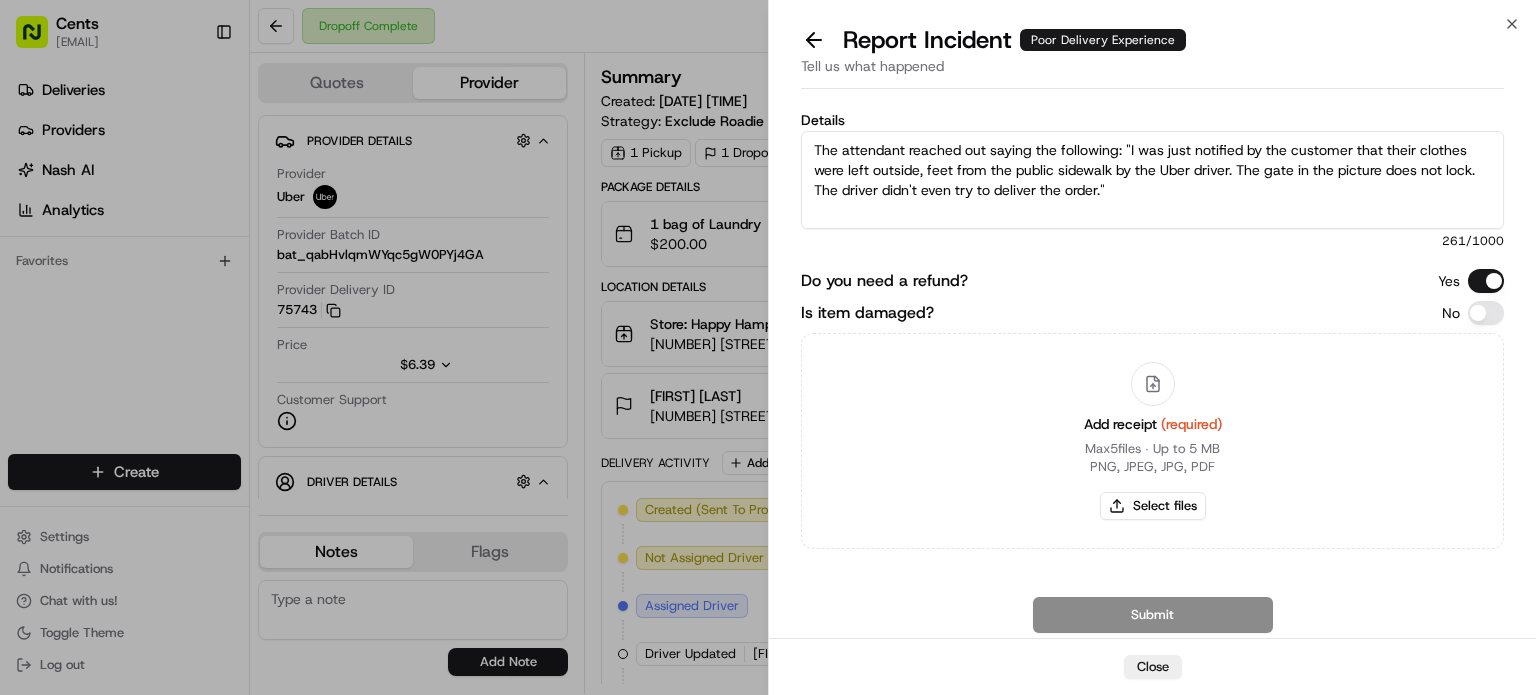 scroll, scrollTop: 37, scrollLeft: 0, axis: vertical 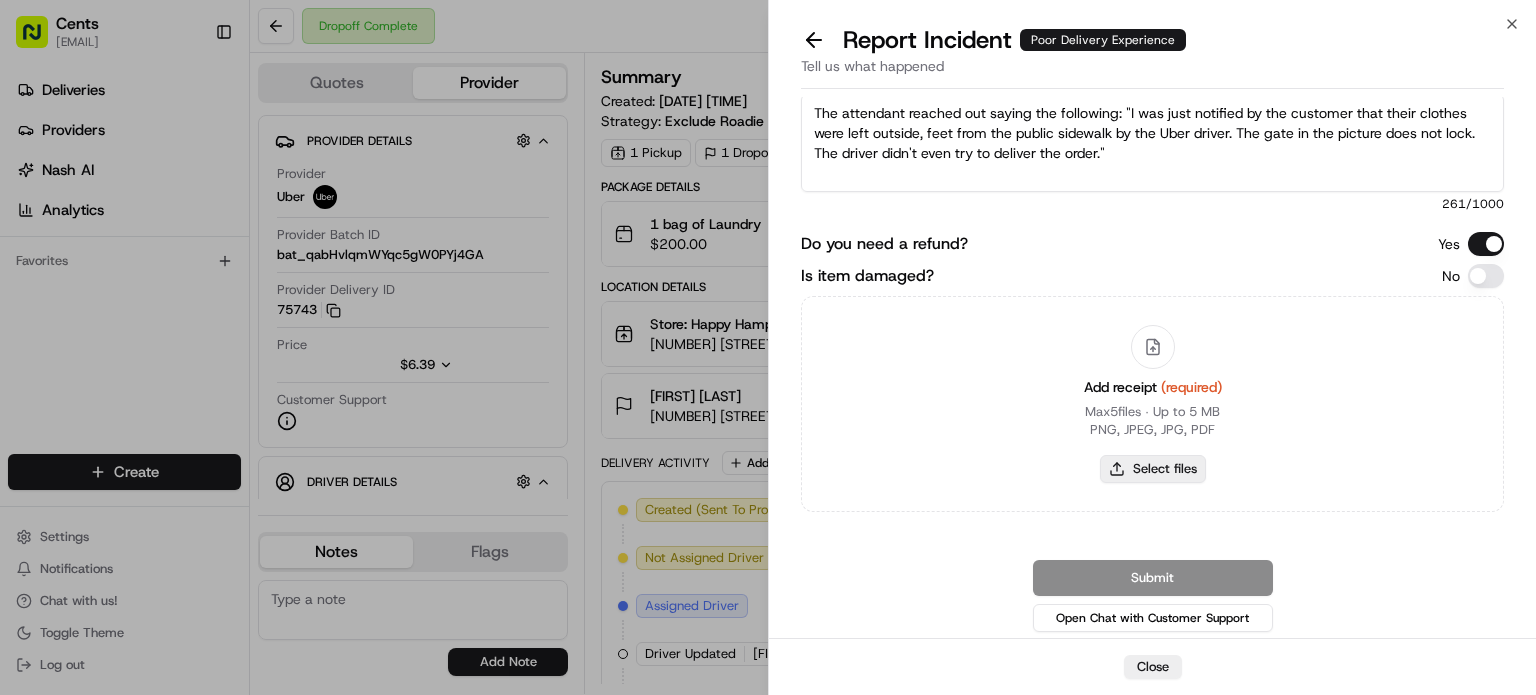 click on "Select files" at bounding box center [1153, 469] 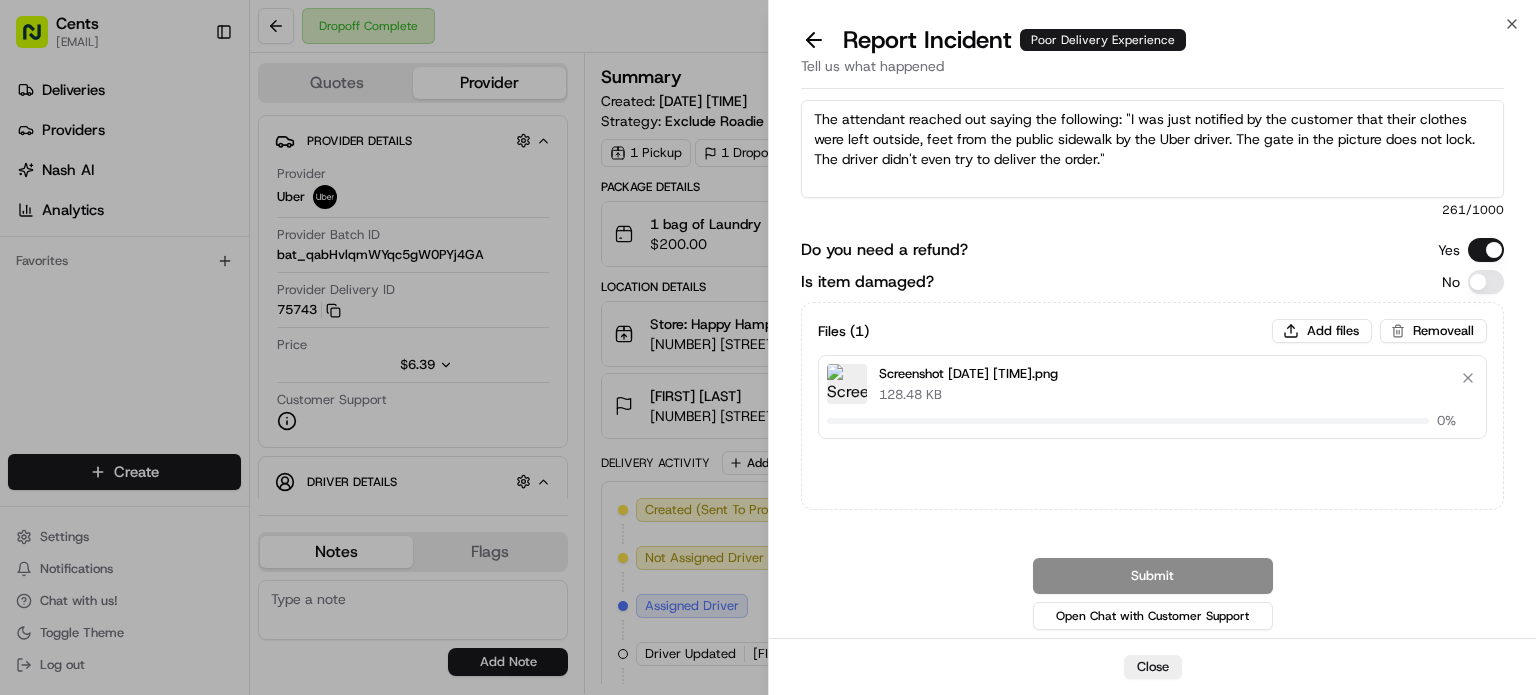 scroll, scrollTop: 30, scrollLeft: 0, axis: vertical 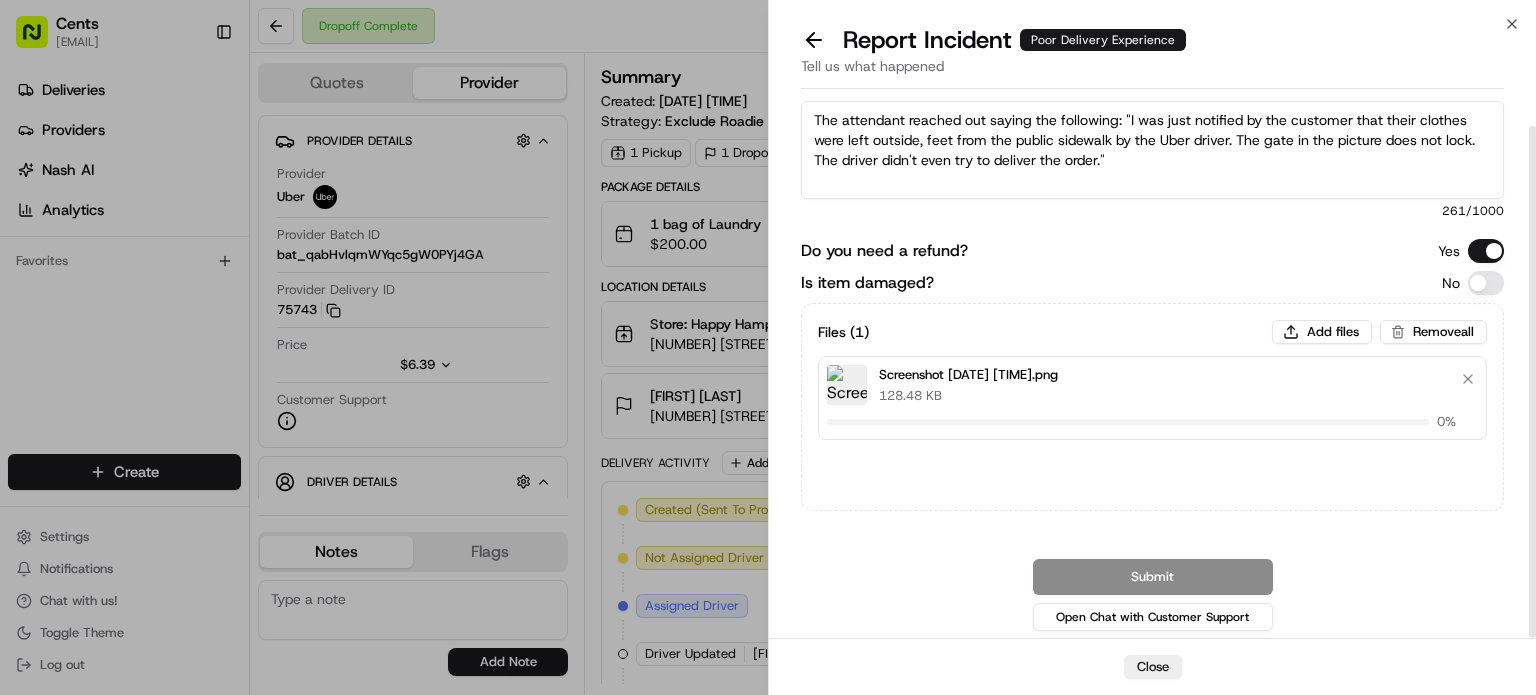 type 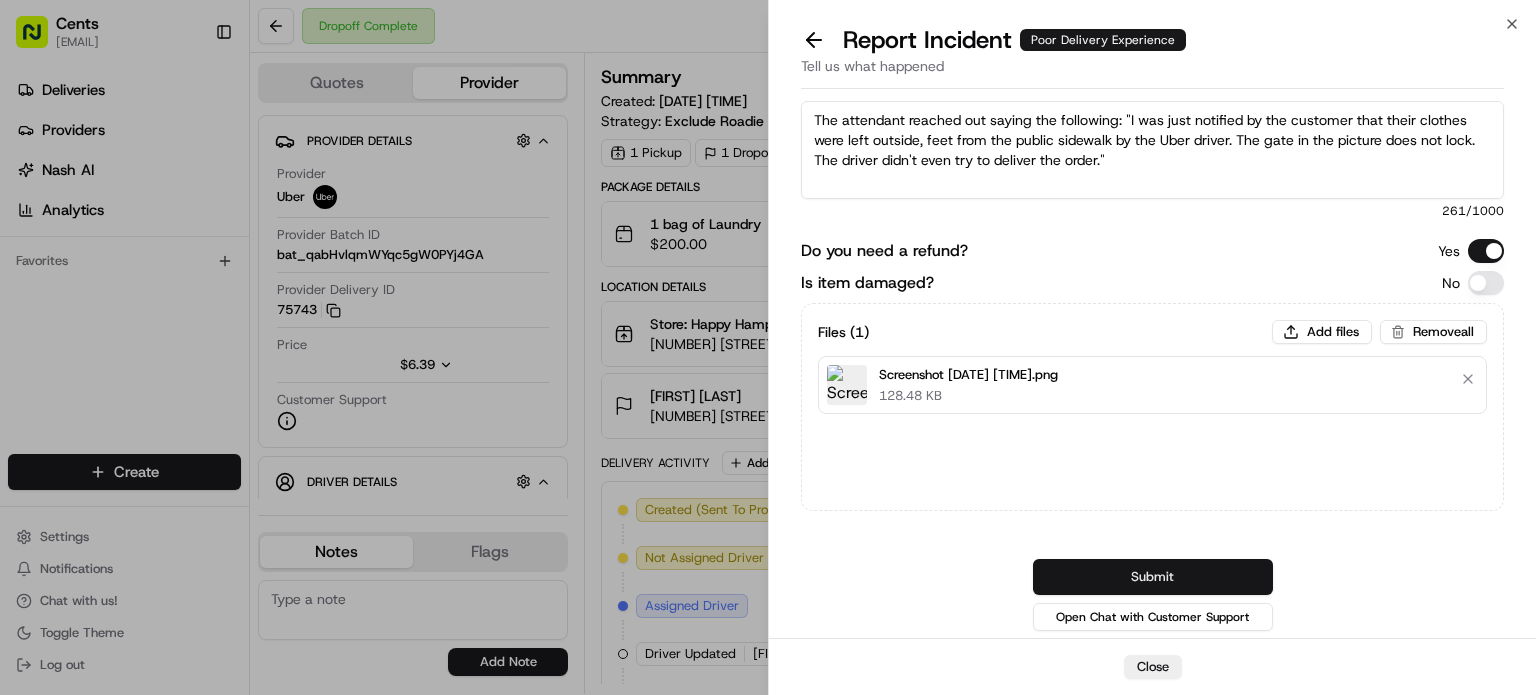 click on "Submit" at bounding box center (1153, 577) 